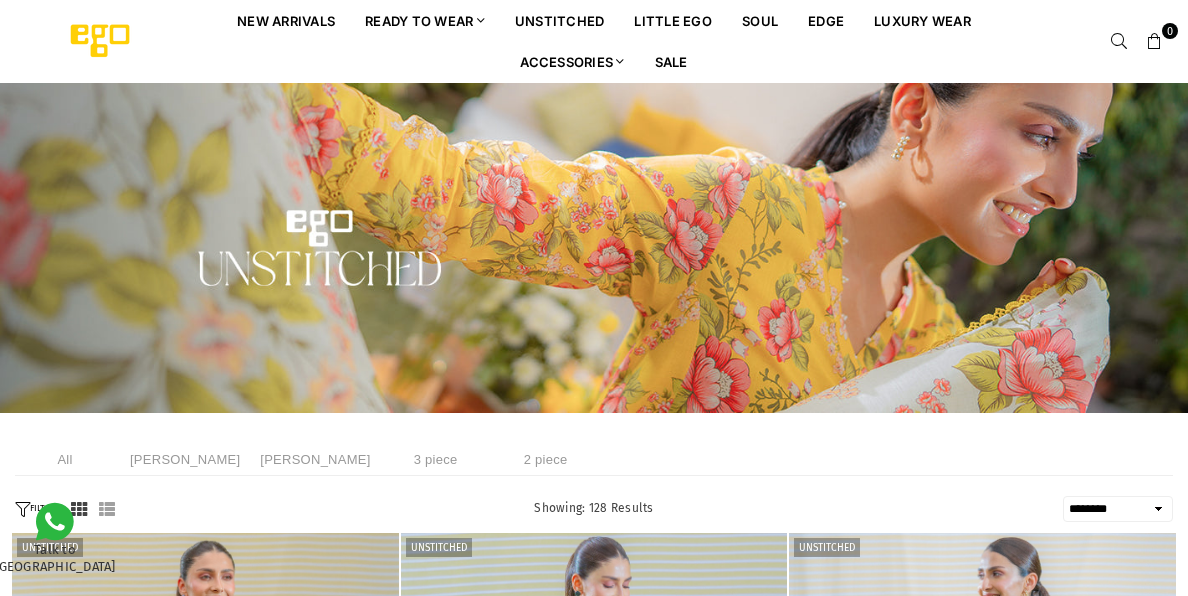 select on "******" 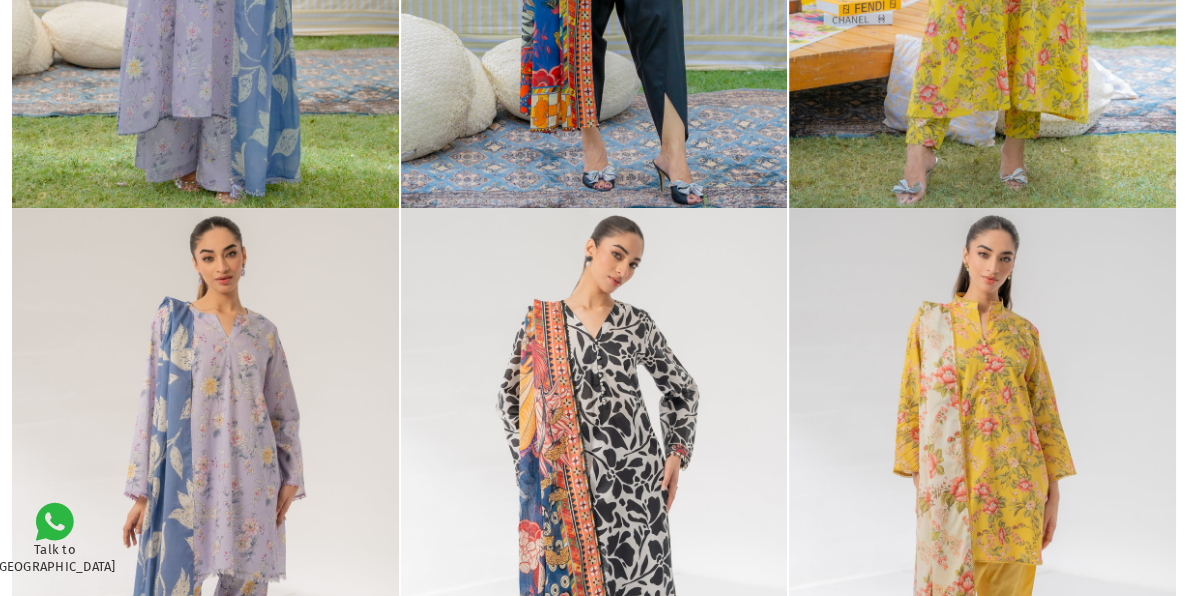 scroll, scrollTop: 494, scrollLeft: 0, axis: vertical 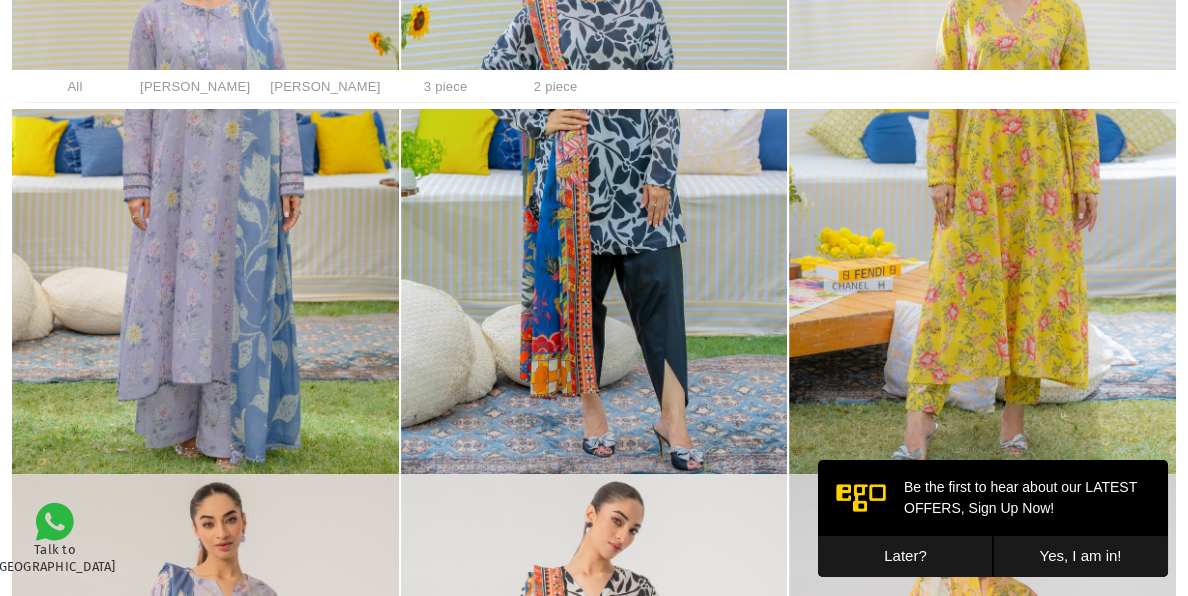 click on "Later?" at bounding box center (905, 556) 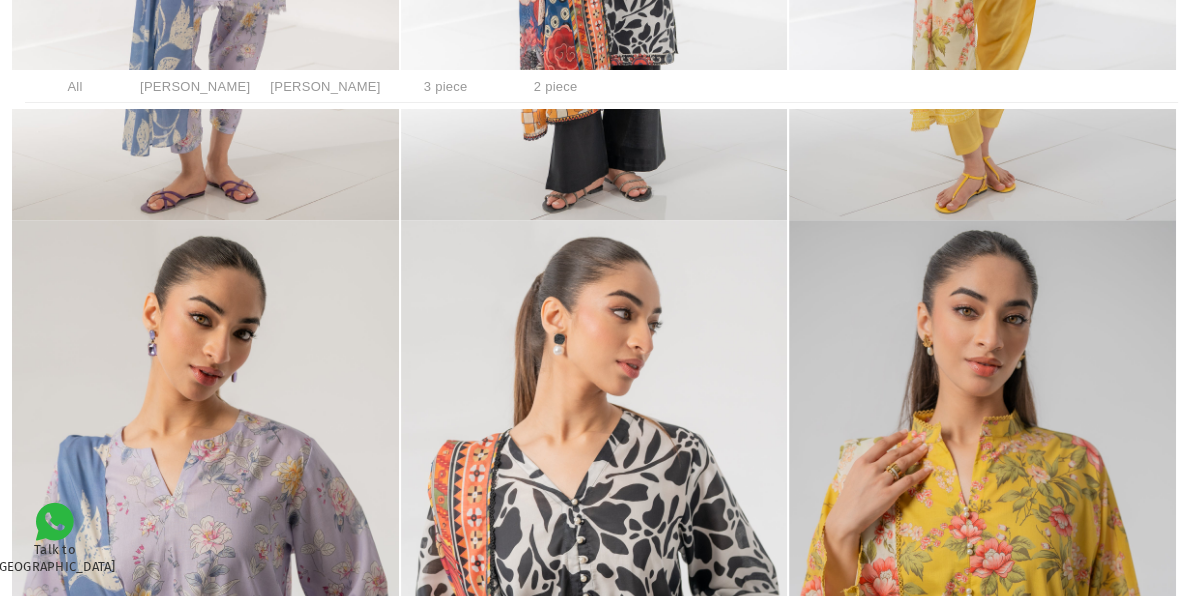 scroll, scrollTop: 1422, scrollLeft: 0, axis: vertical 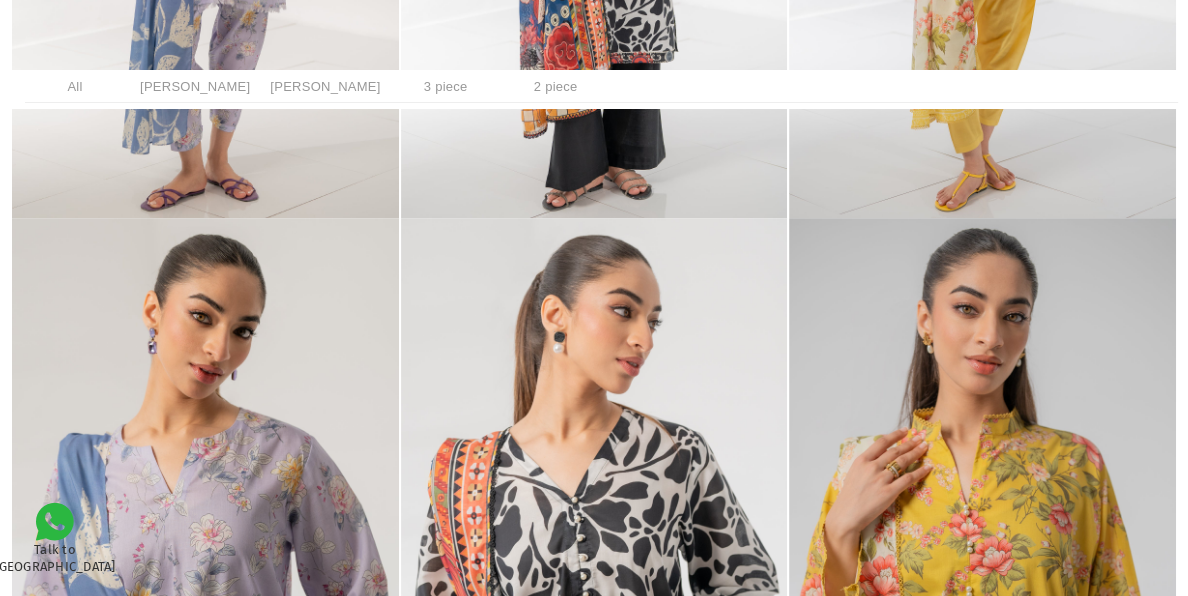 click on "3 piece" at bounding box center (446, 86) 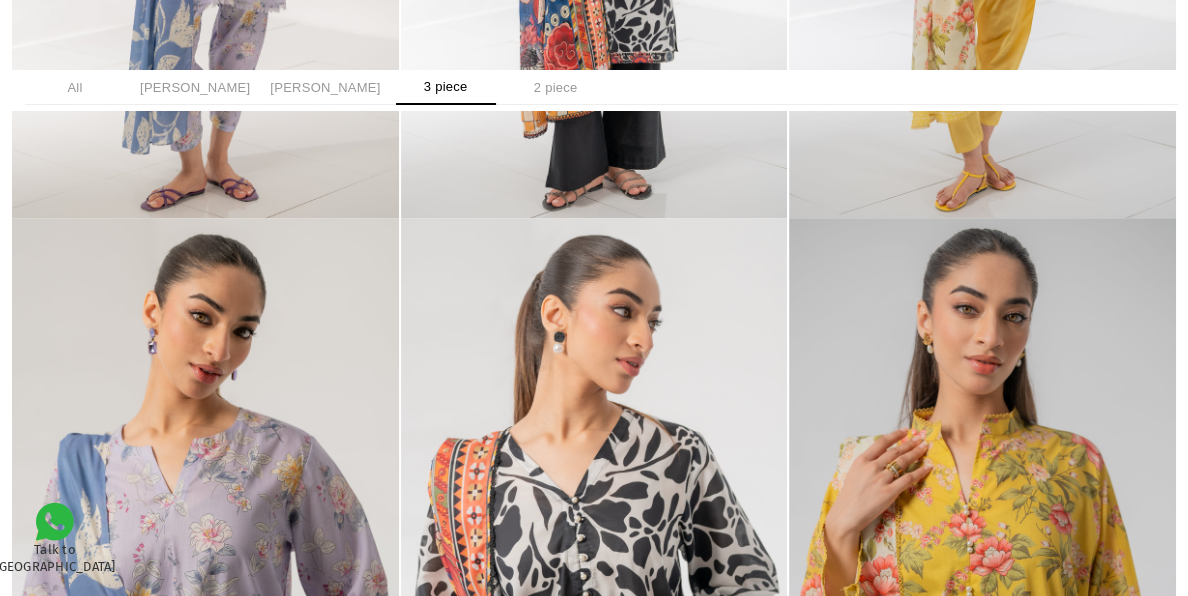 click on "3 piece" at bounding box center [446, 87] 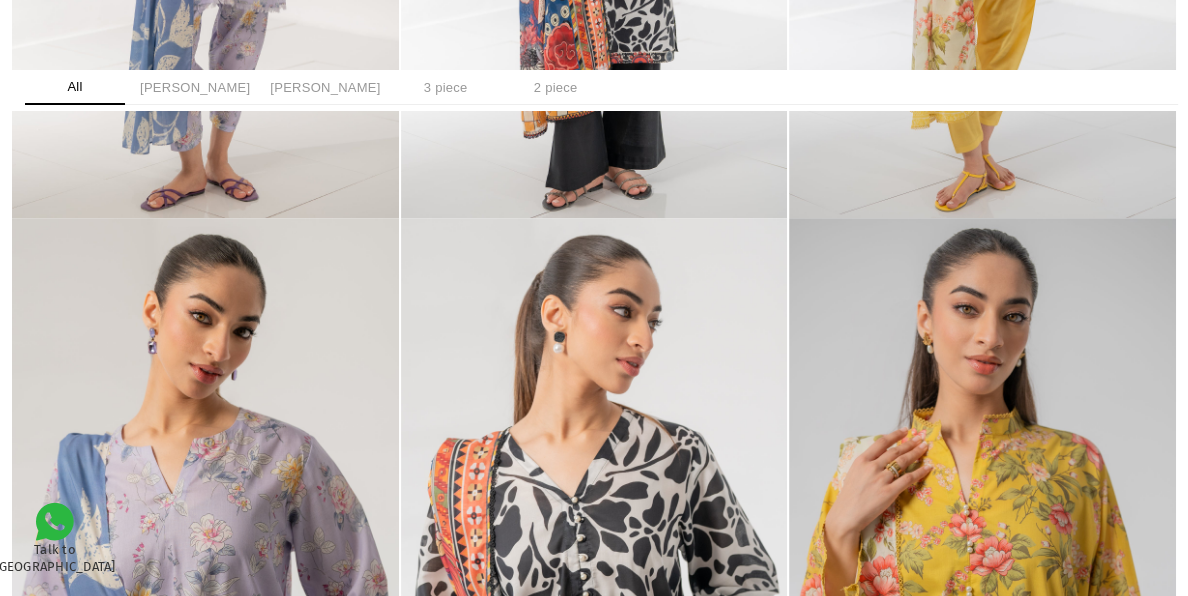 click on "2 piece" at bounding box center (556, 87) 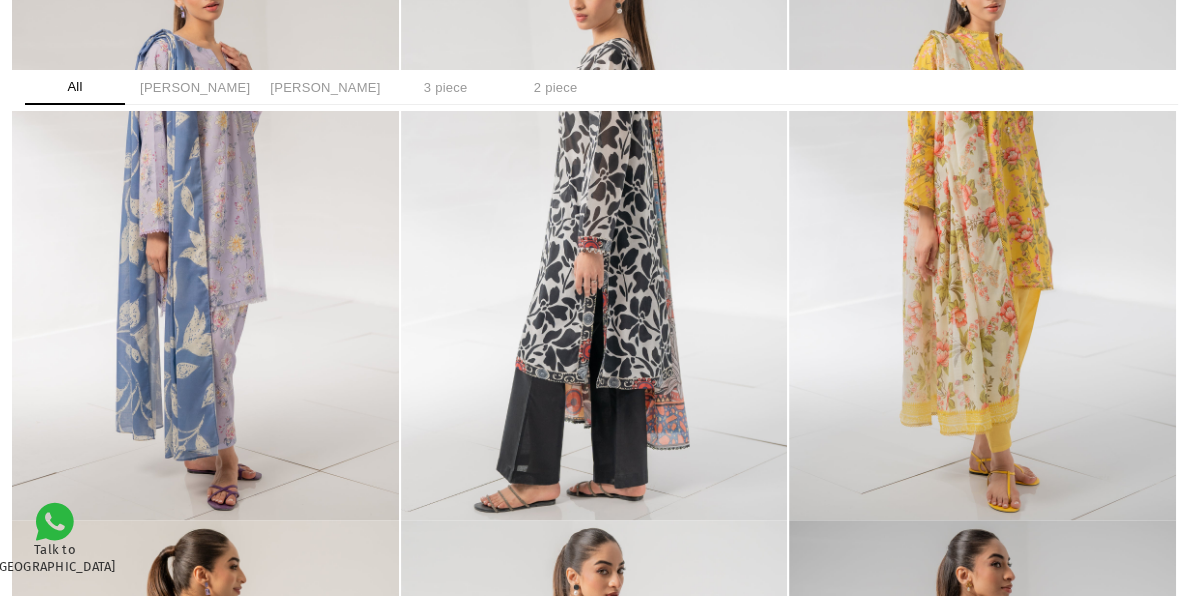 scroll, scrollTop: 2286, scrollLeft: 0, axis: vertical 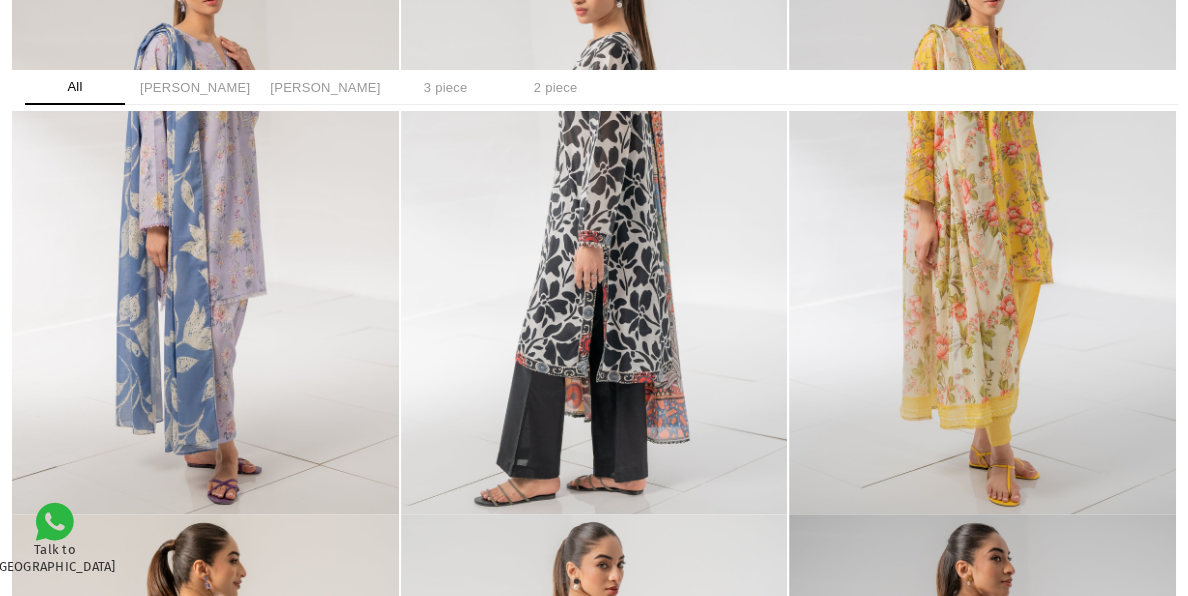 click on "All" at bounding box center (75, 87) 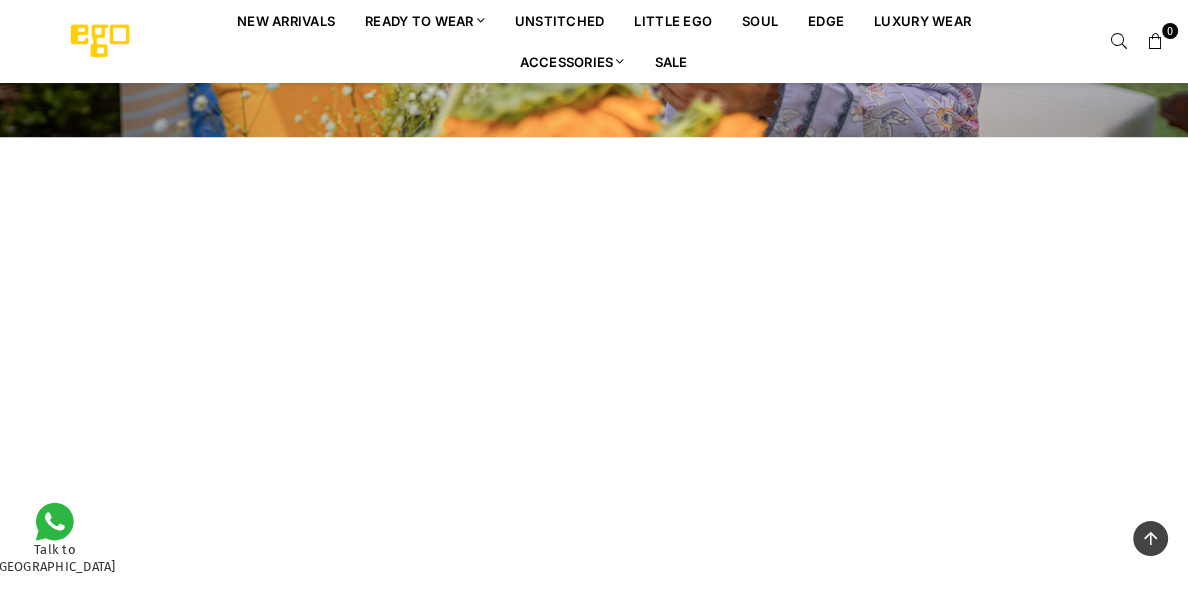 scroll, scrollTop: 1473, scrollLeft: 0, axis: vertical 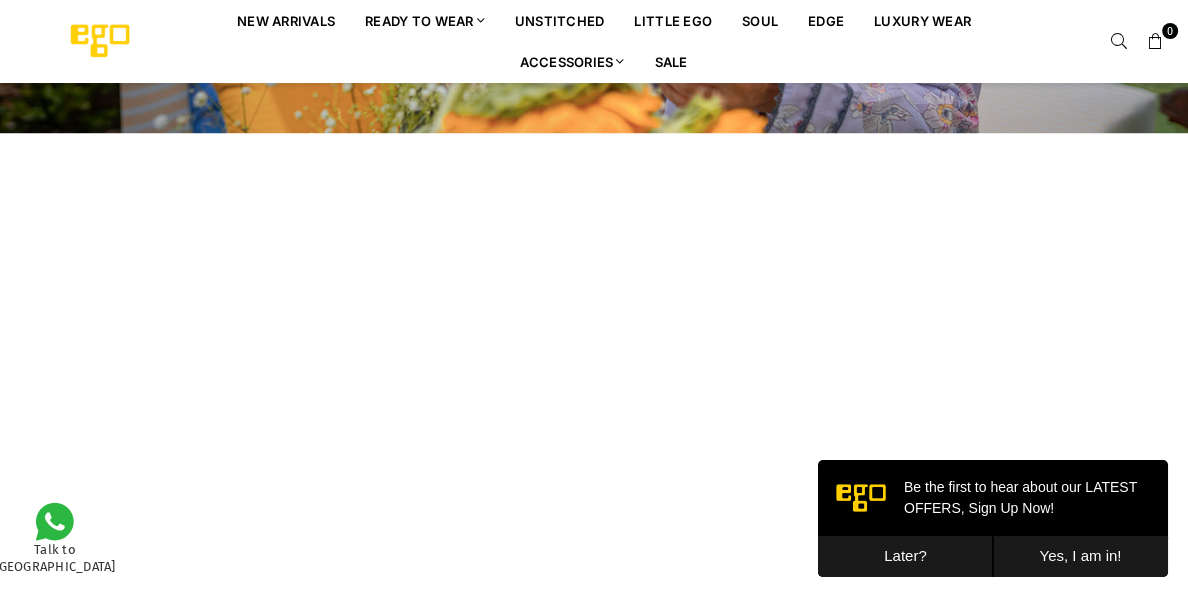 click on "Later?" at bounding box center [905, 556] 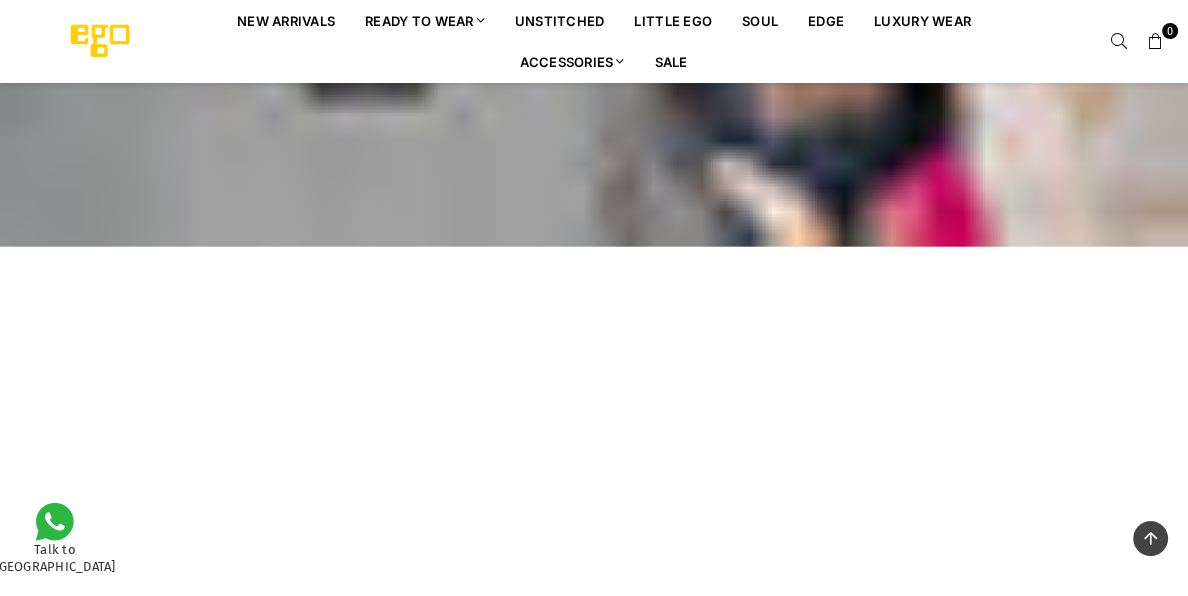 scroll, scrollTop: 4361, scrollLeft: 0, axis: vertical 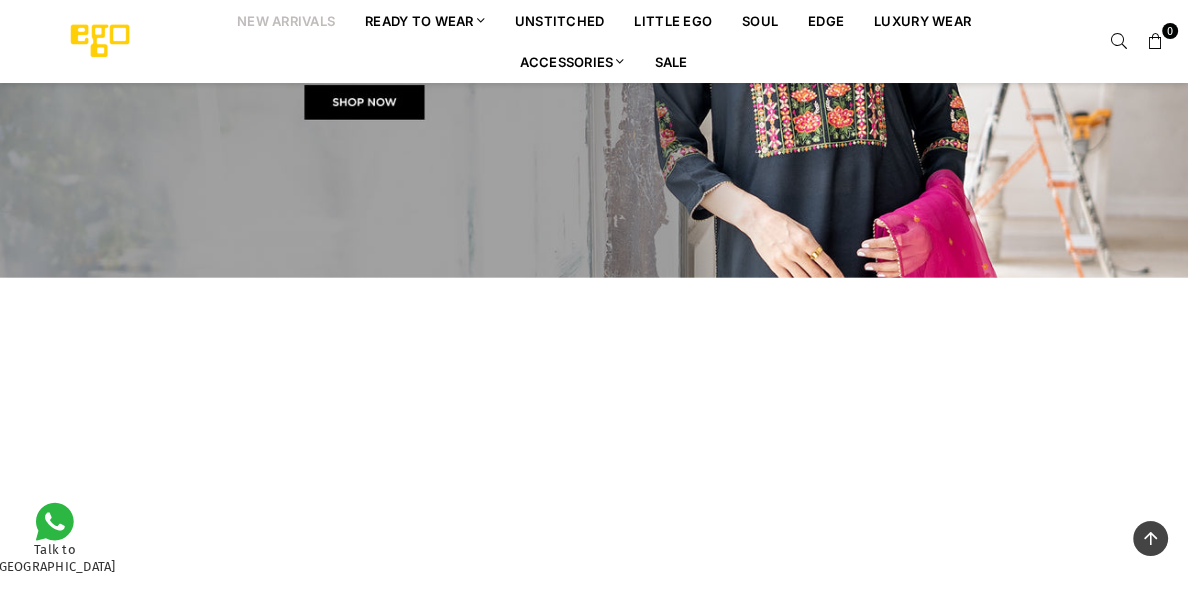 click on "New Arrivals" at bounding box center (286, 20) 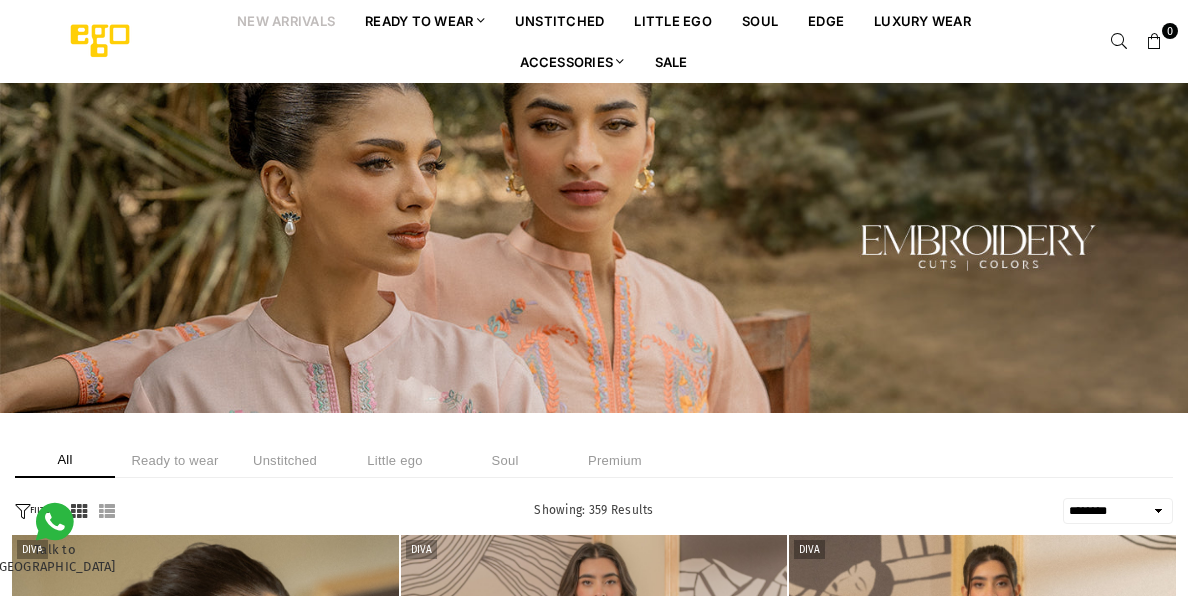 select on "******" 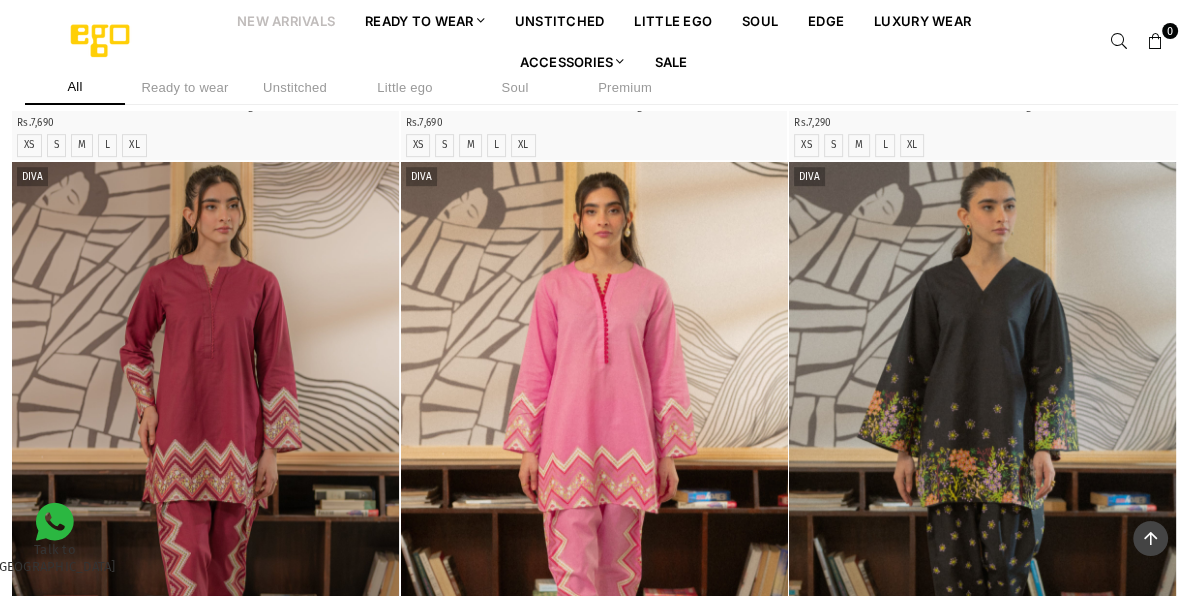 scroll, scrollTop: 961, scrollLeft: 0, axis: vertical 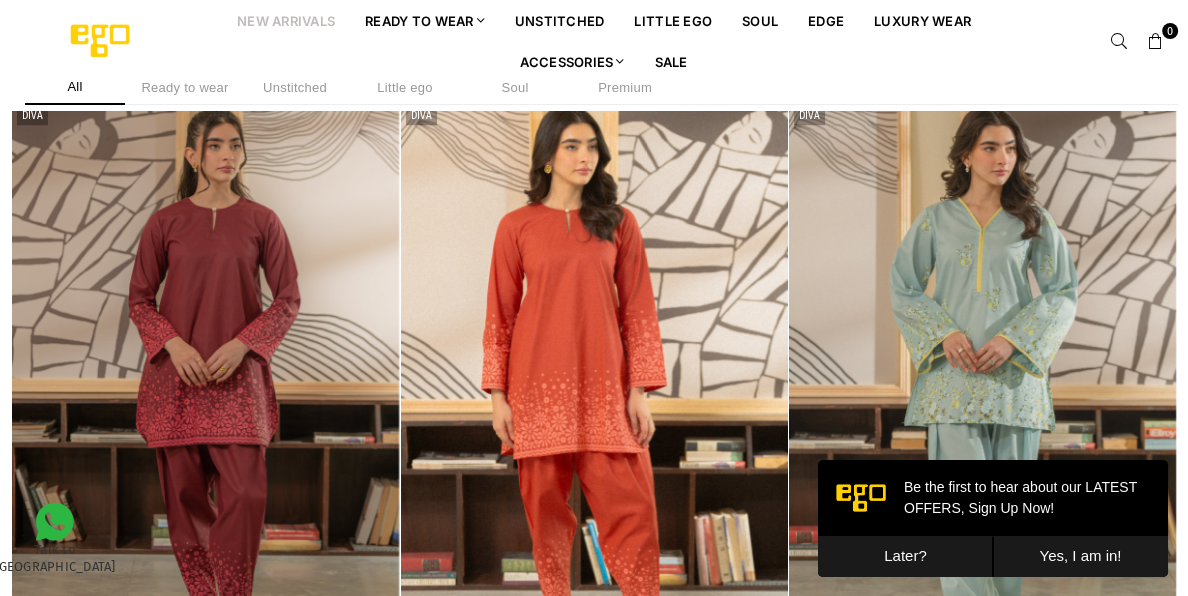 click on "Later?" at bounding box center (905, 556) 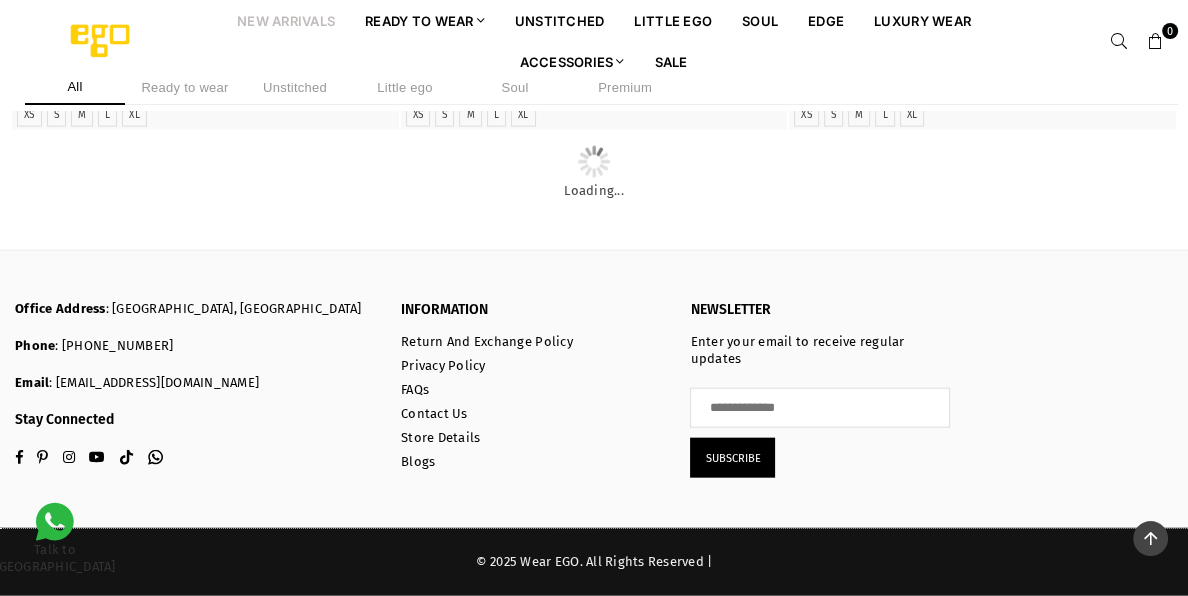 scroll, scrollTop: 4153, scrollLeft: 0, axis: vertical 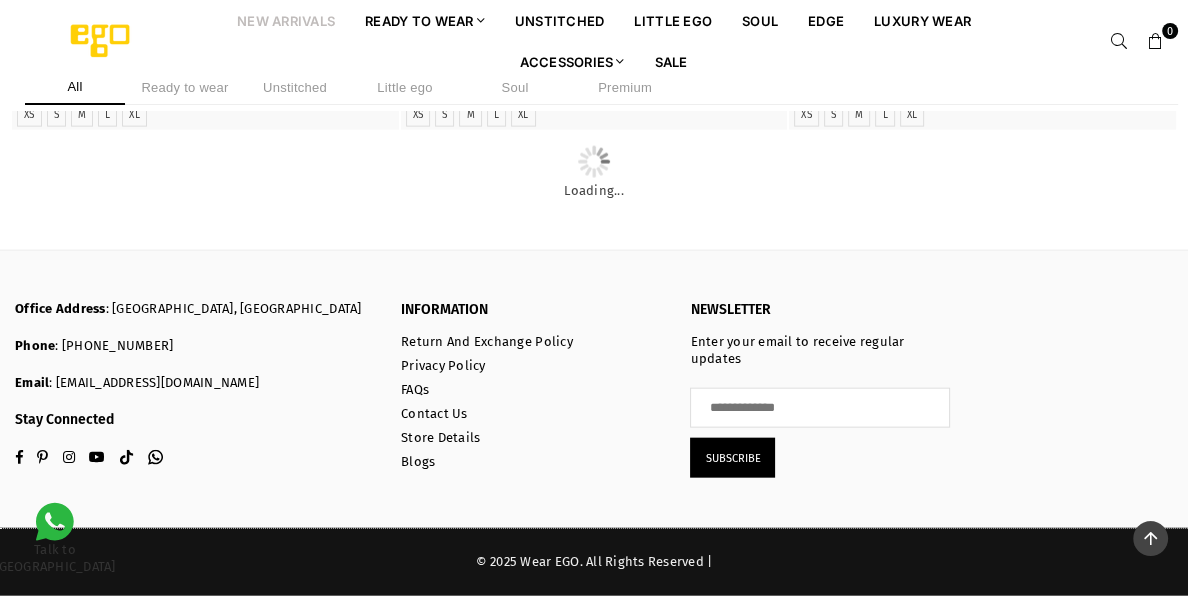 click at bounding box center (594, -838) 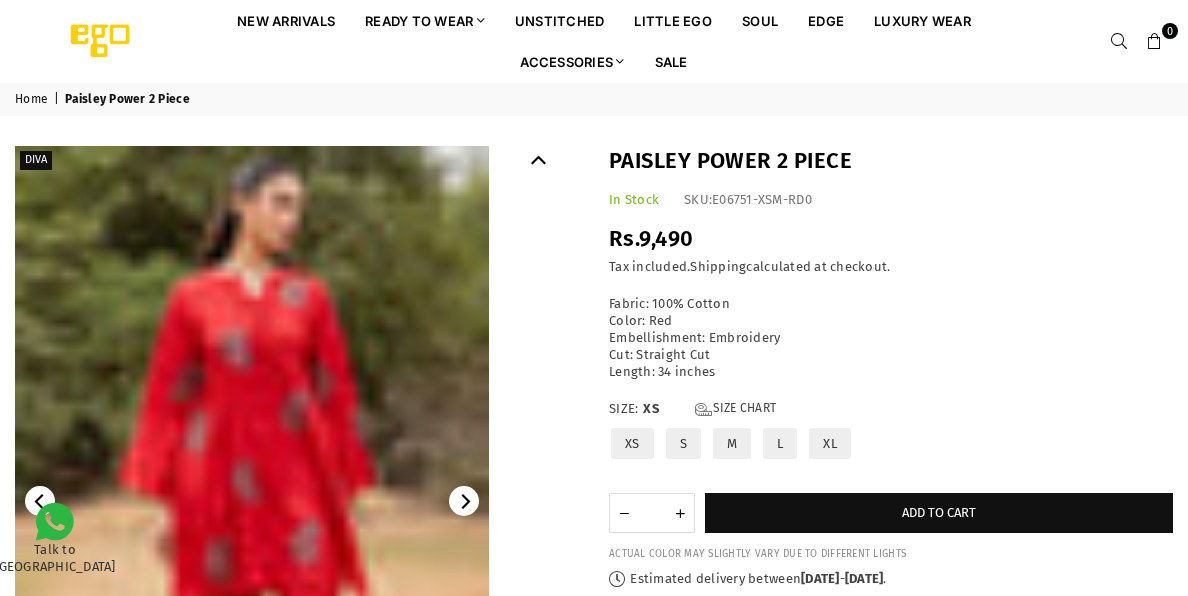 scroll, scrollTop: 0, scrollLeft: 0, axis: both 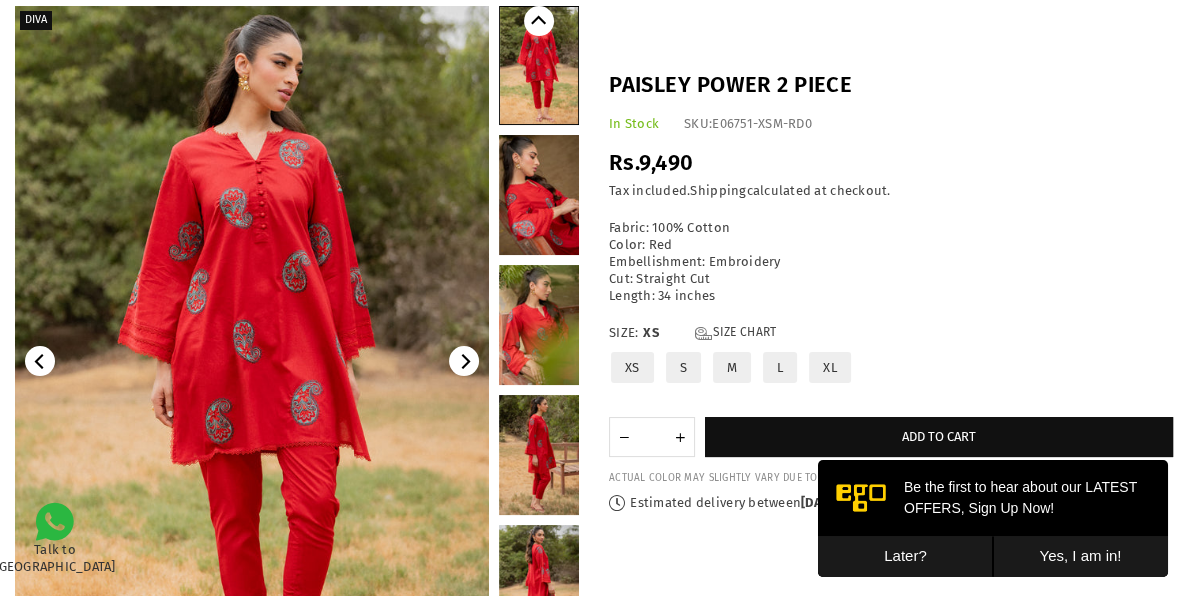 click 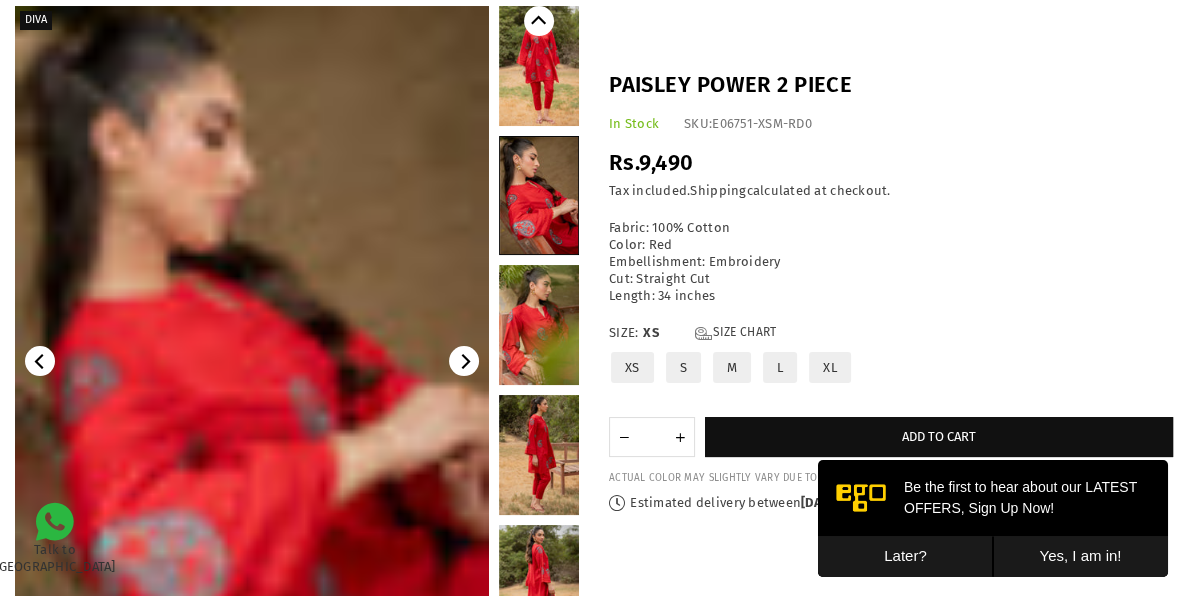 click 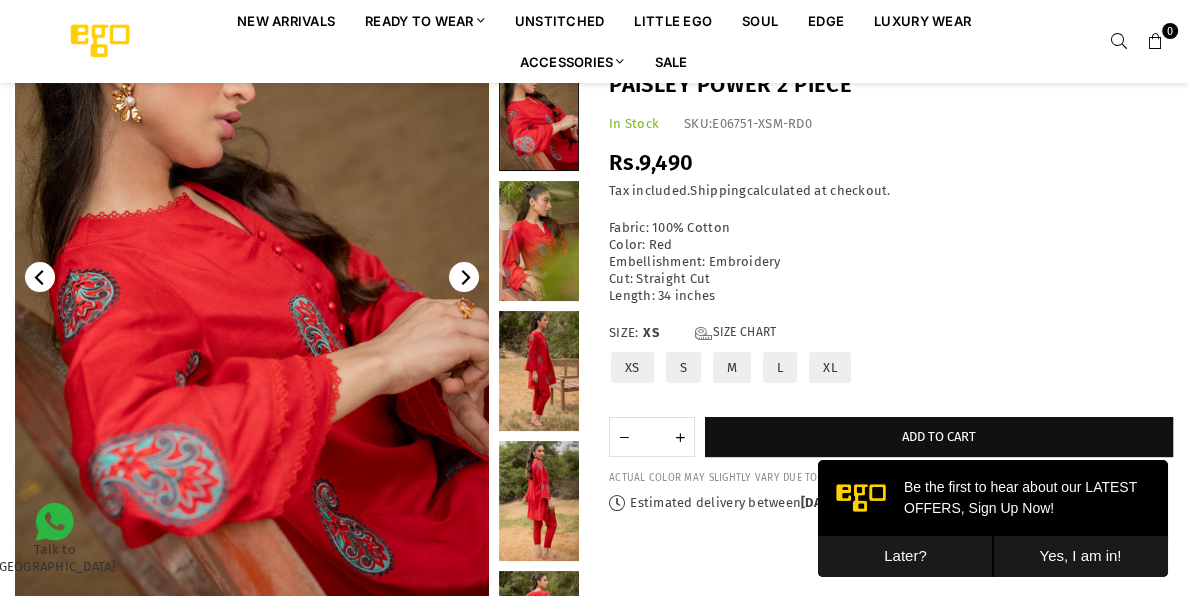 scroll, scrollTop: 208, scrollLeft: 0, axis: vertical 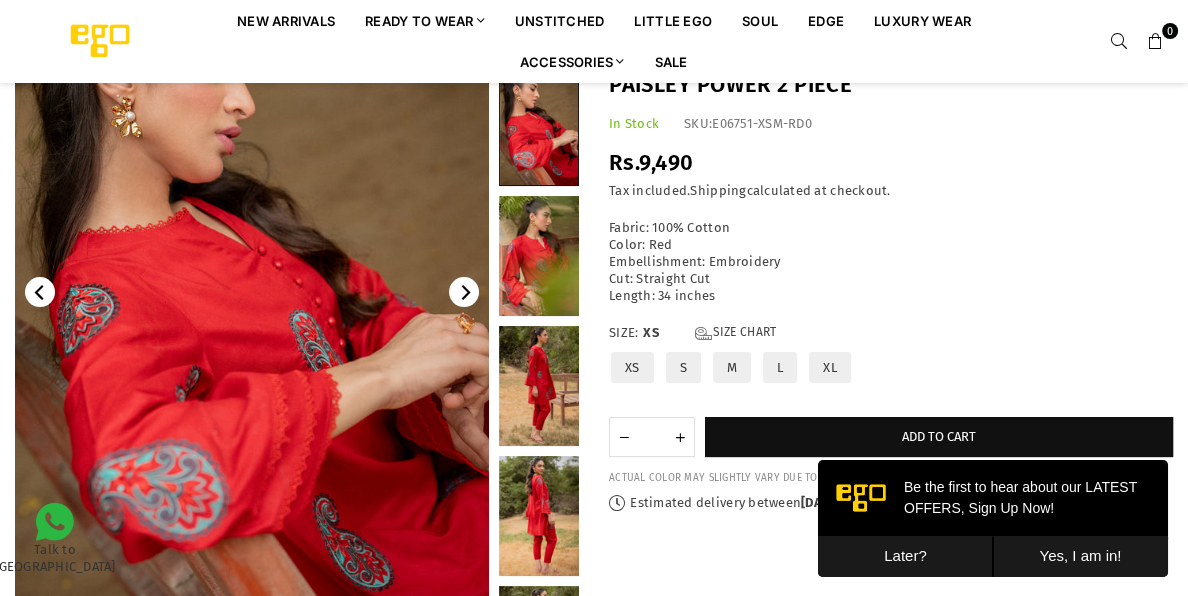 click at bounding box center [464, 292] 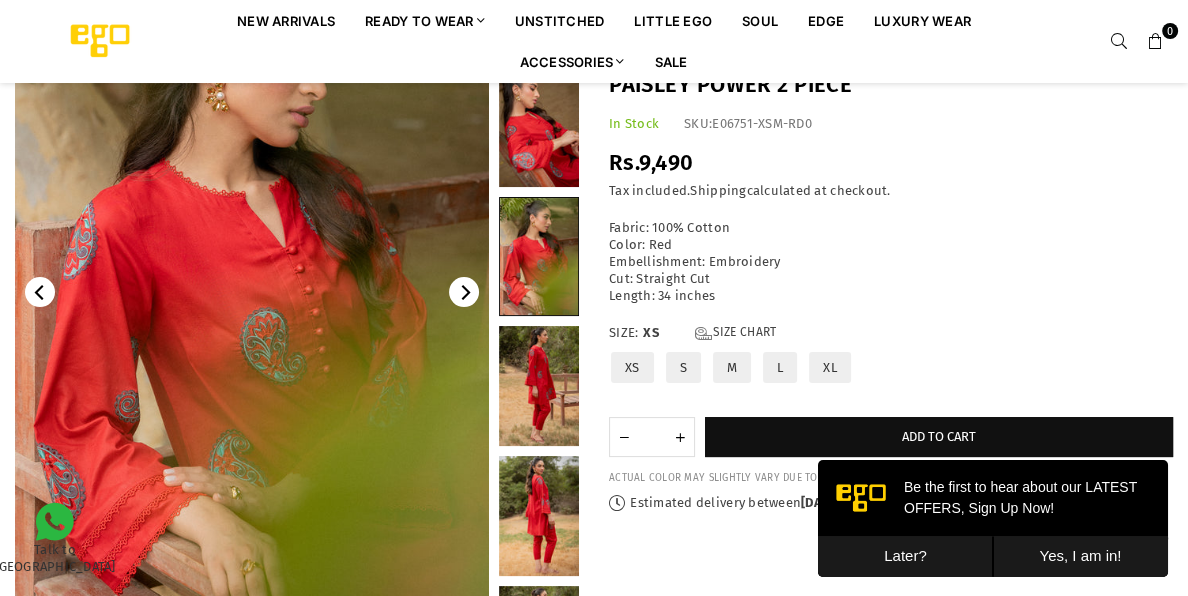 click 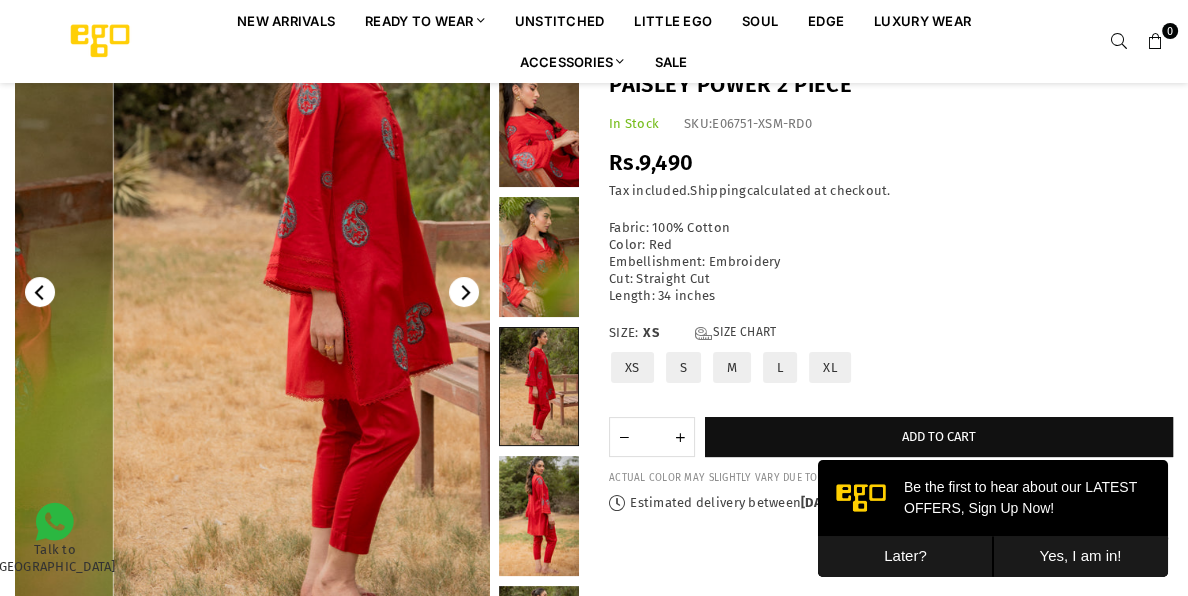 scroll, scrollTop: 57, scrollLeft: 0, axis: vertical 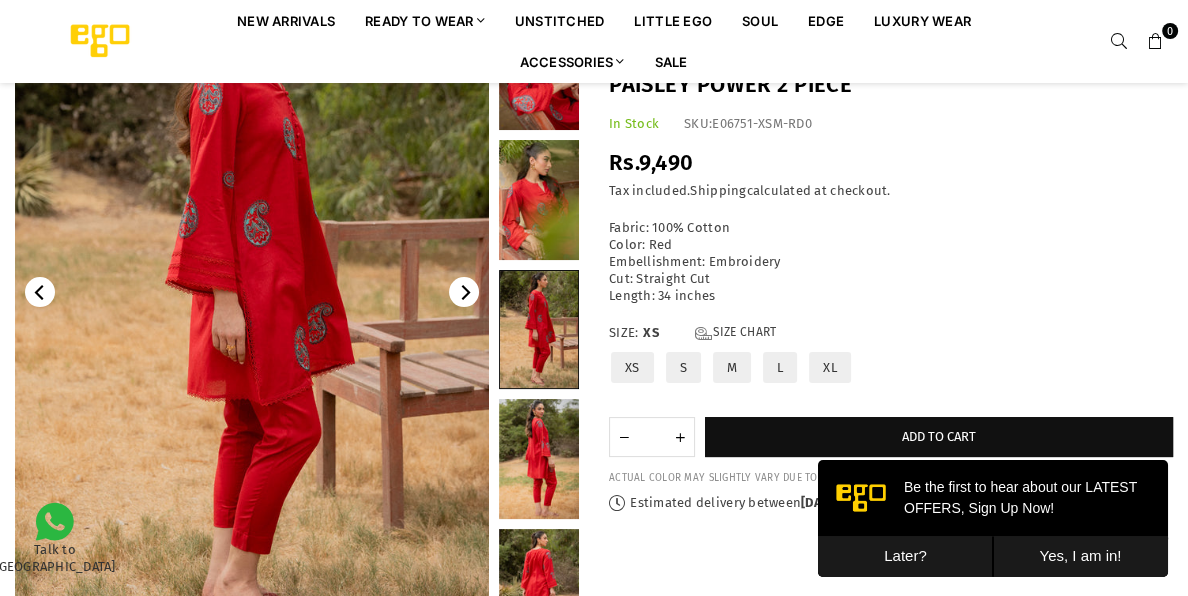 click 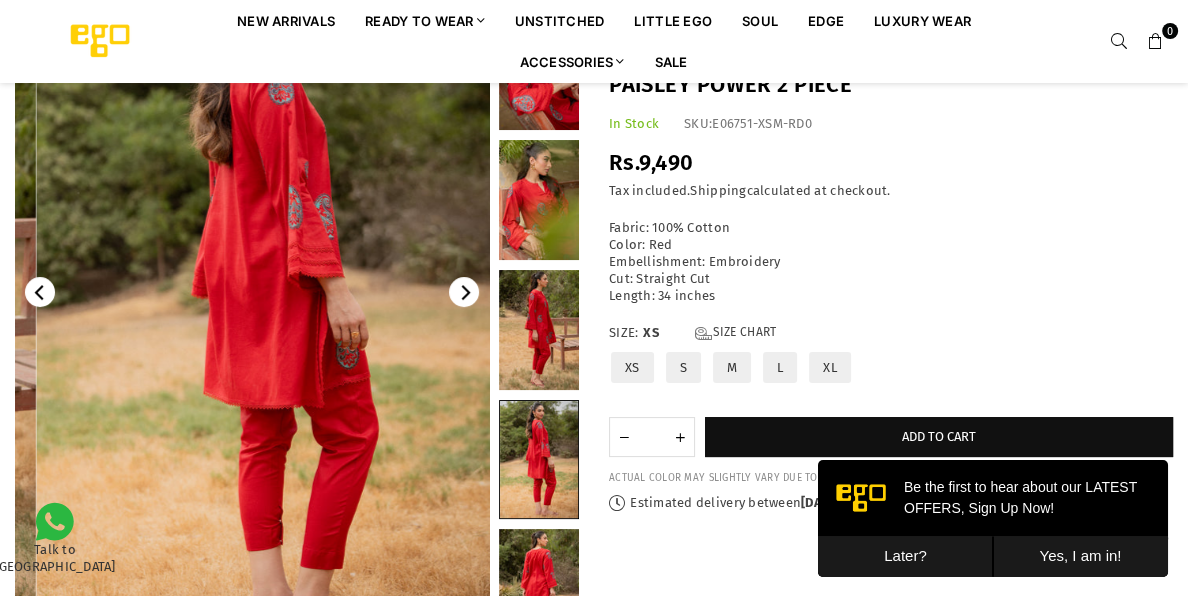 scroll, scrollTop: 67, scrollLeft: 0, axis: vertical 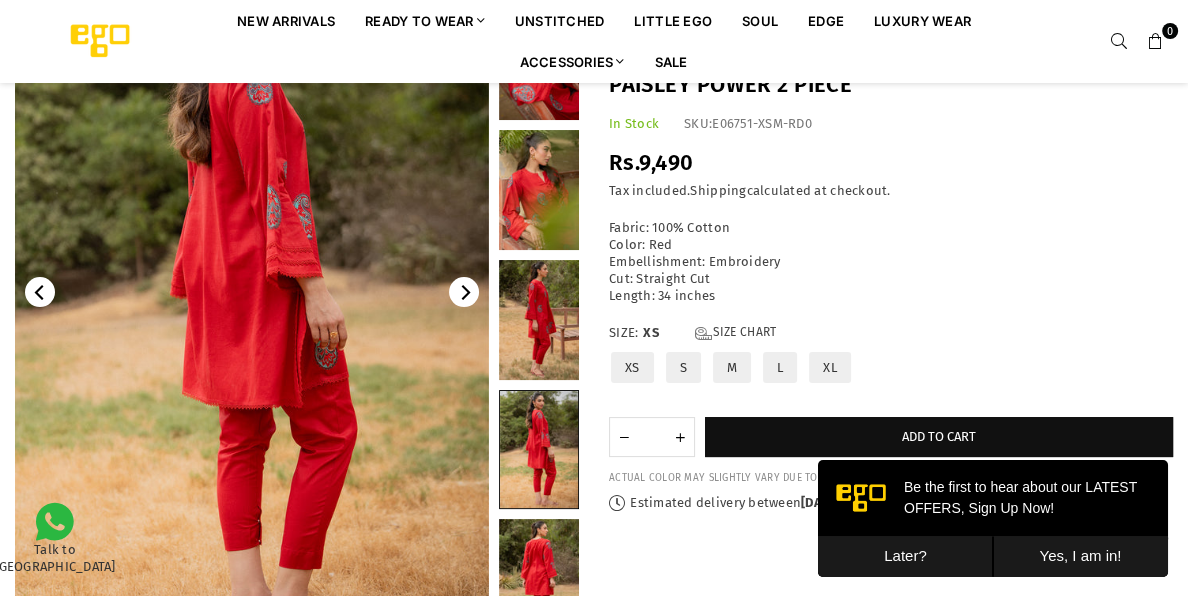 click 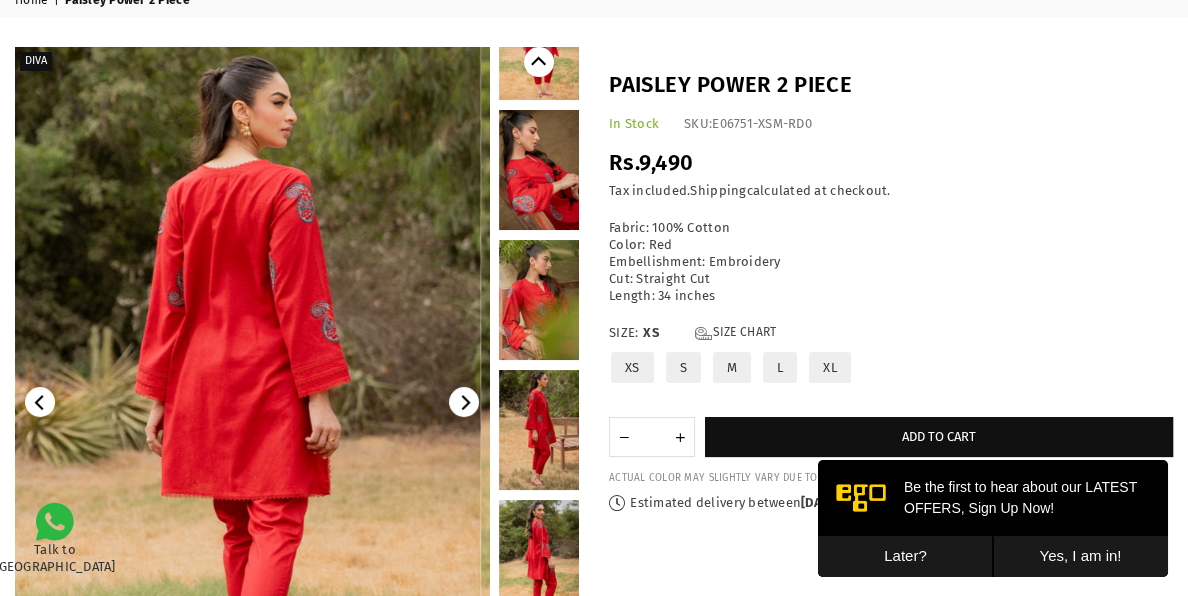scroll, scrollTop: 91, scrollLeft: 0, axis: vertical 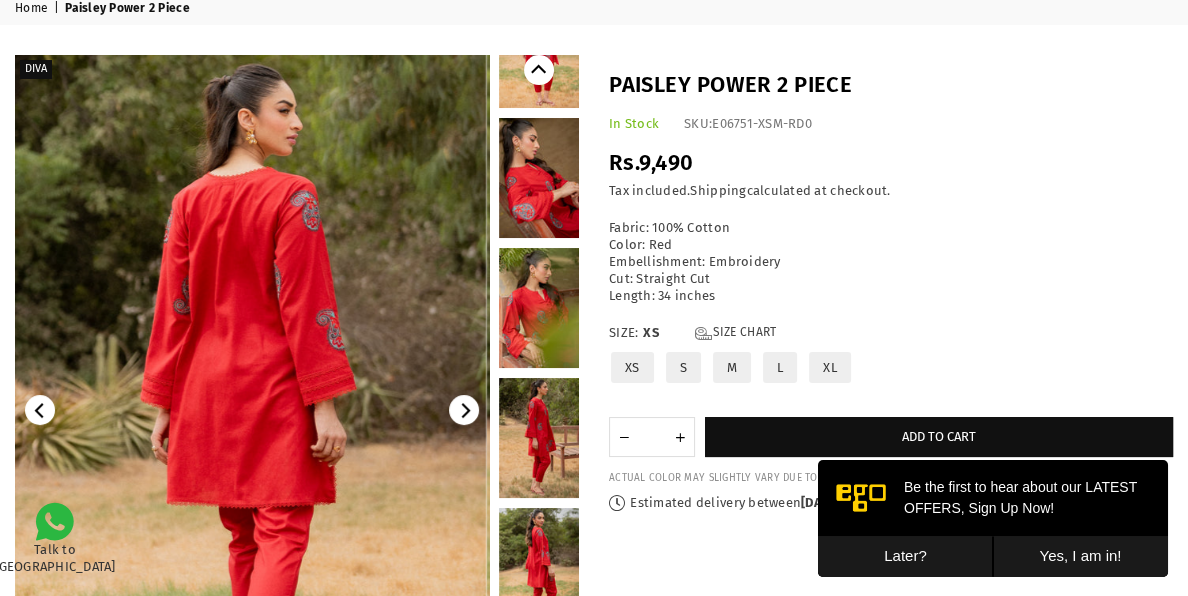 click at bounding box center (464, 410) 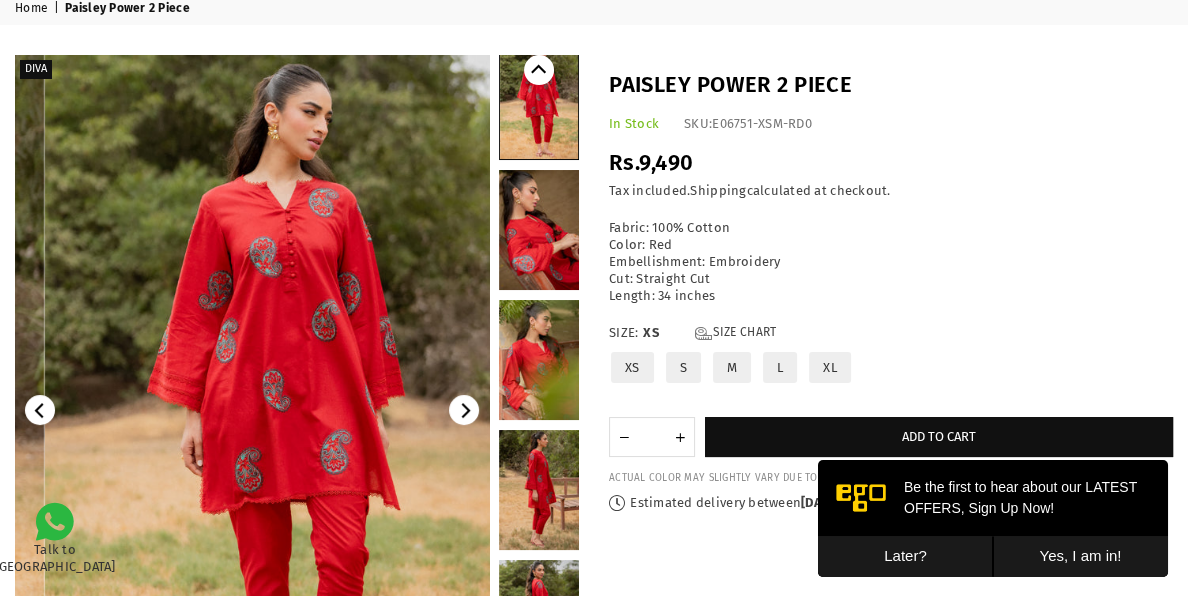 scroll, scrollTop: 0, scrollLeft: 0, axis: both 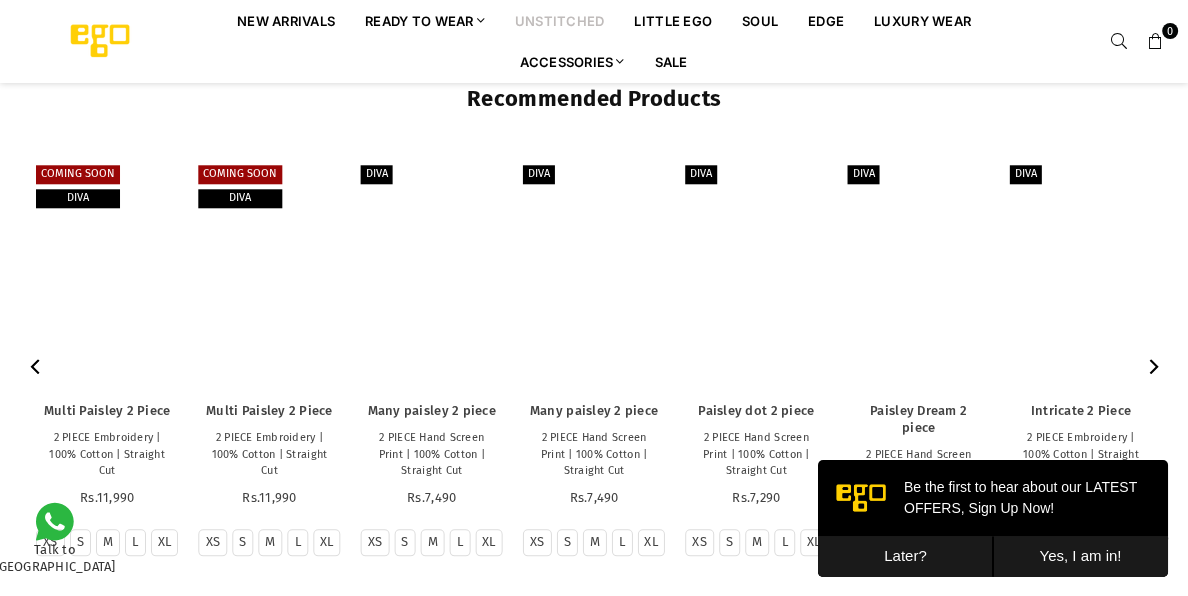 click on "unstitched" at bounding box center (560, 20) 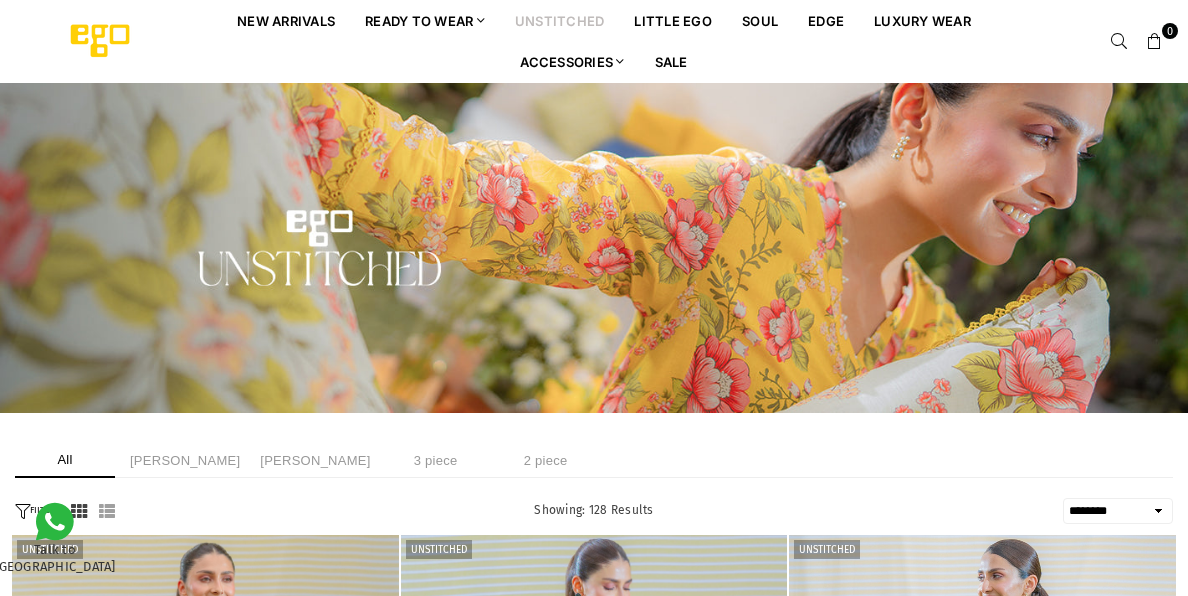 select on "******" 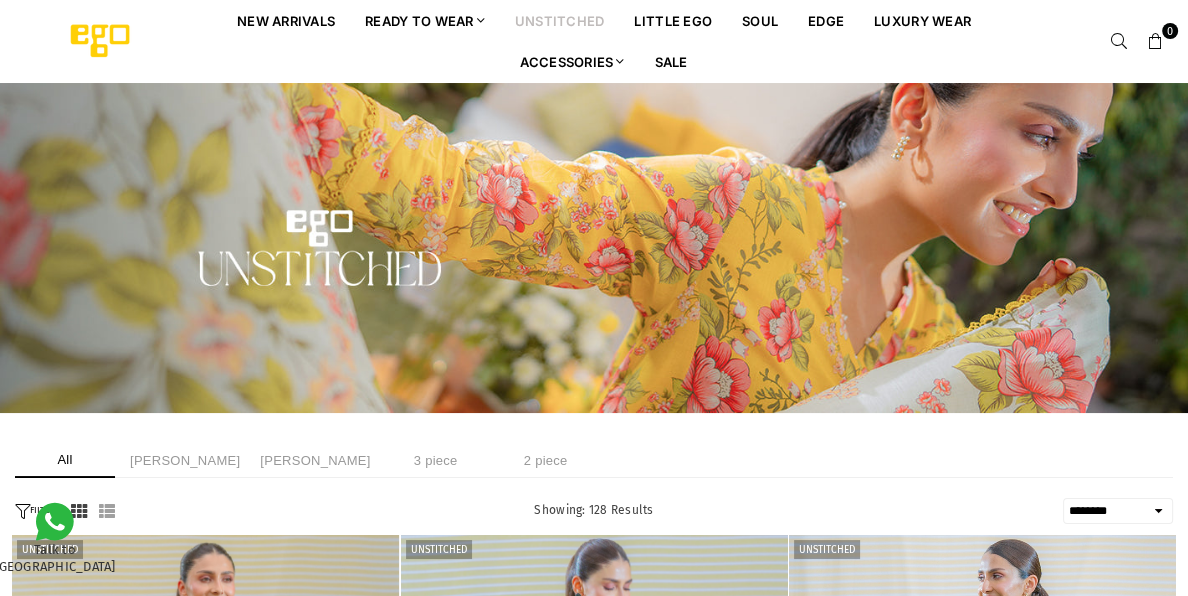 click on "2 piece" at bounding box center (546, 460) 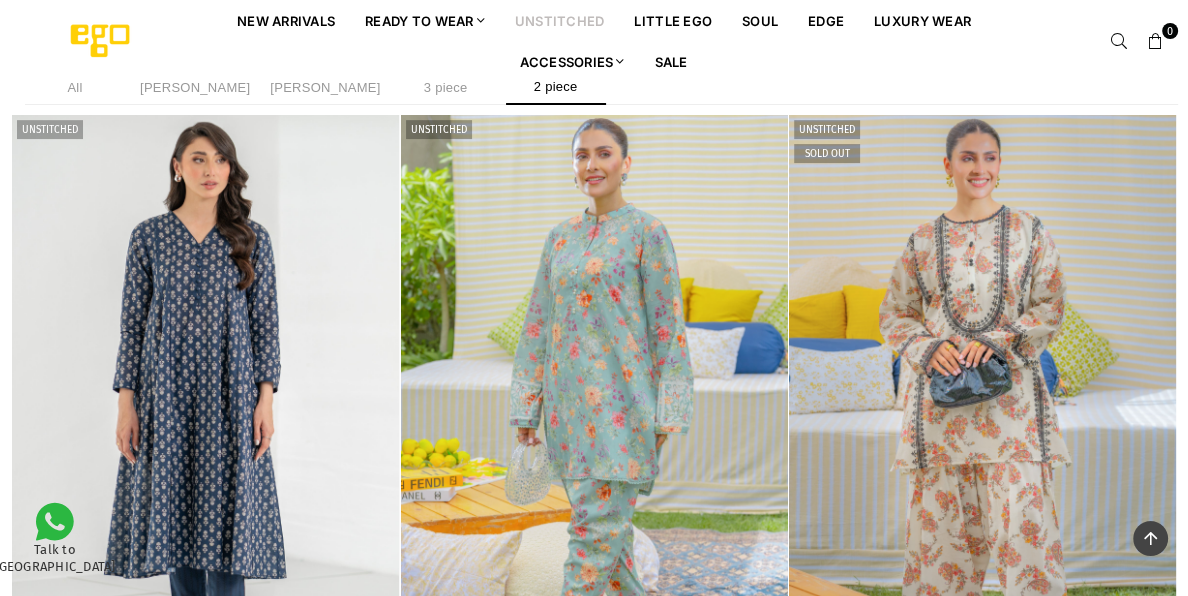 scroll, scrollTop: 366, scrollLeft: 0, axis: vertical 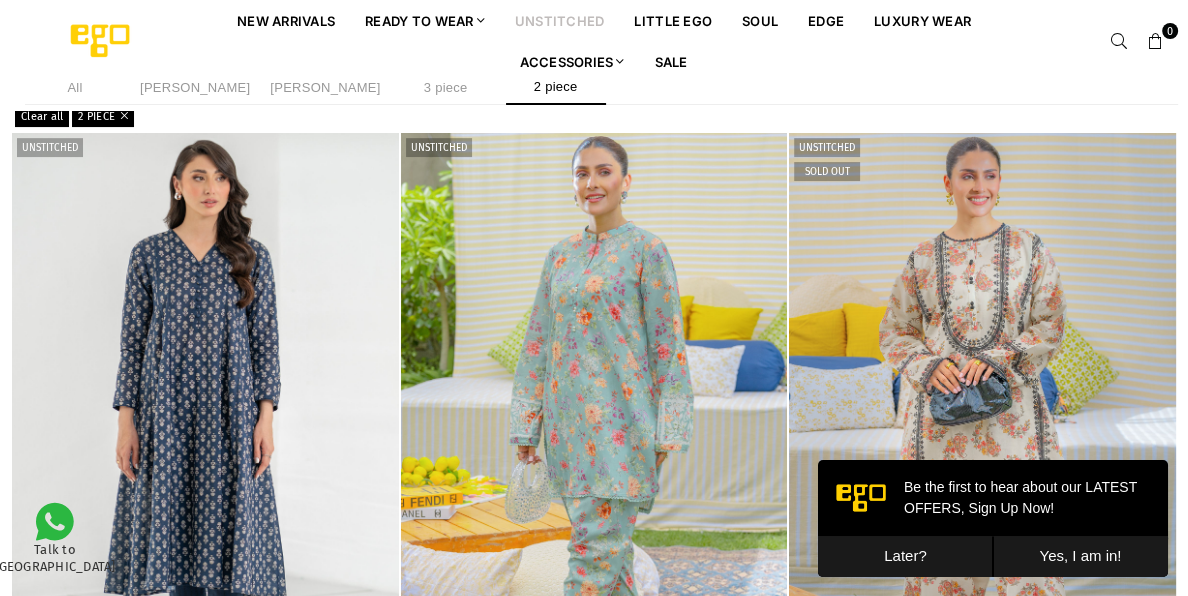 click on "Later?" at bounding box center [905, 556] 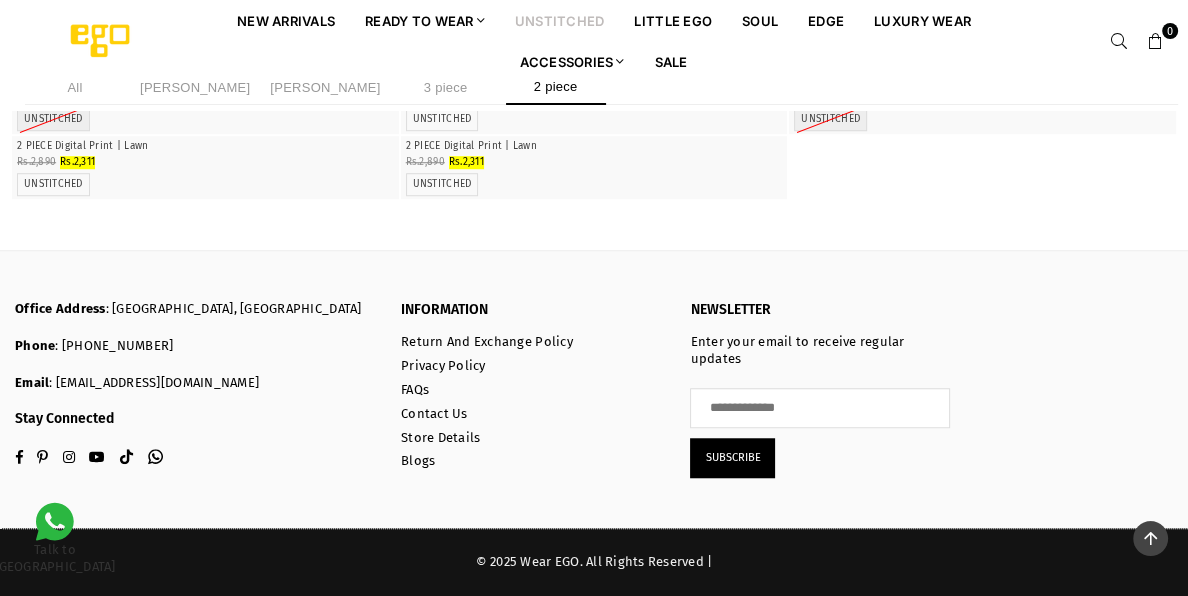 scroll, scrollTop: 2921, scrollLeft: 0, axis: vertical 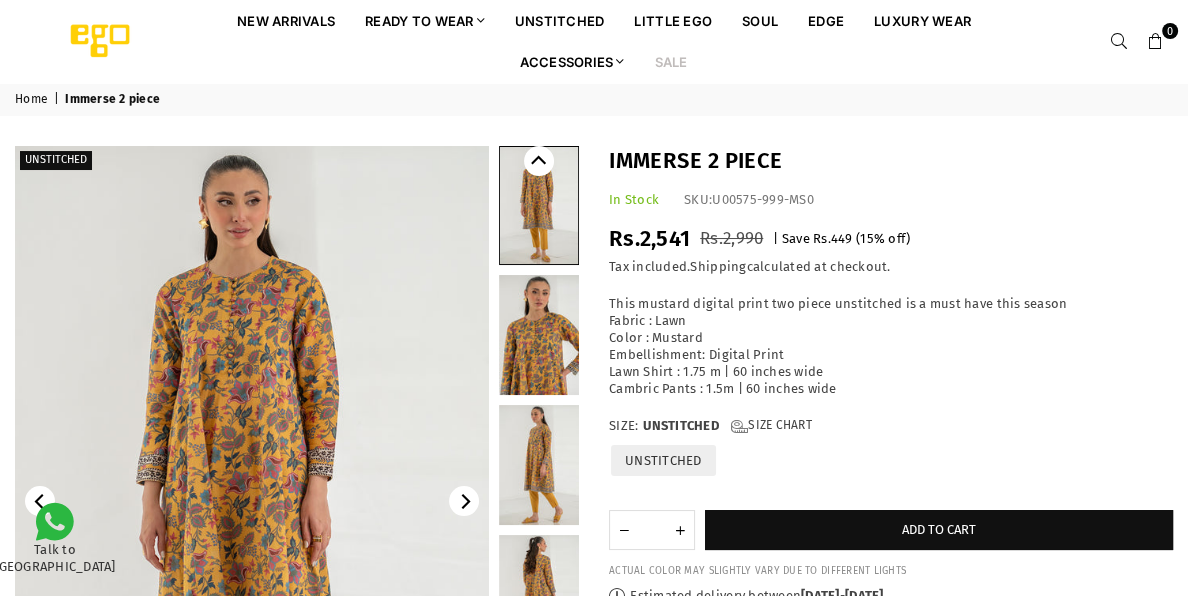 click on "Sale" at bounding box center [671, 61] 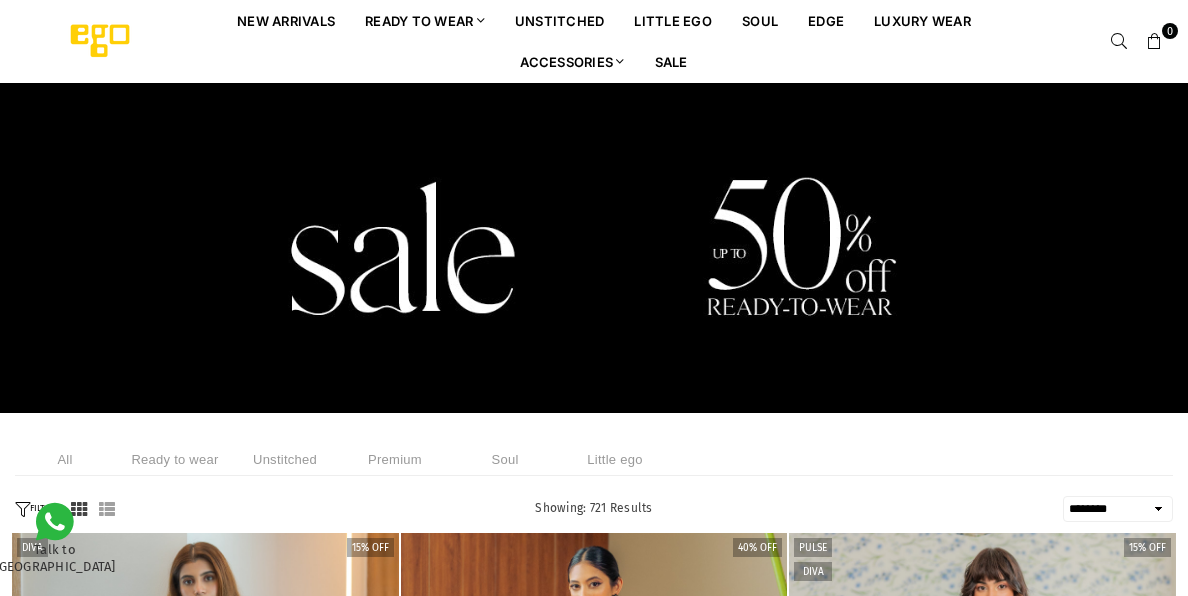 select on "******" 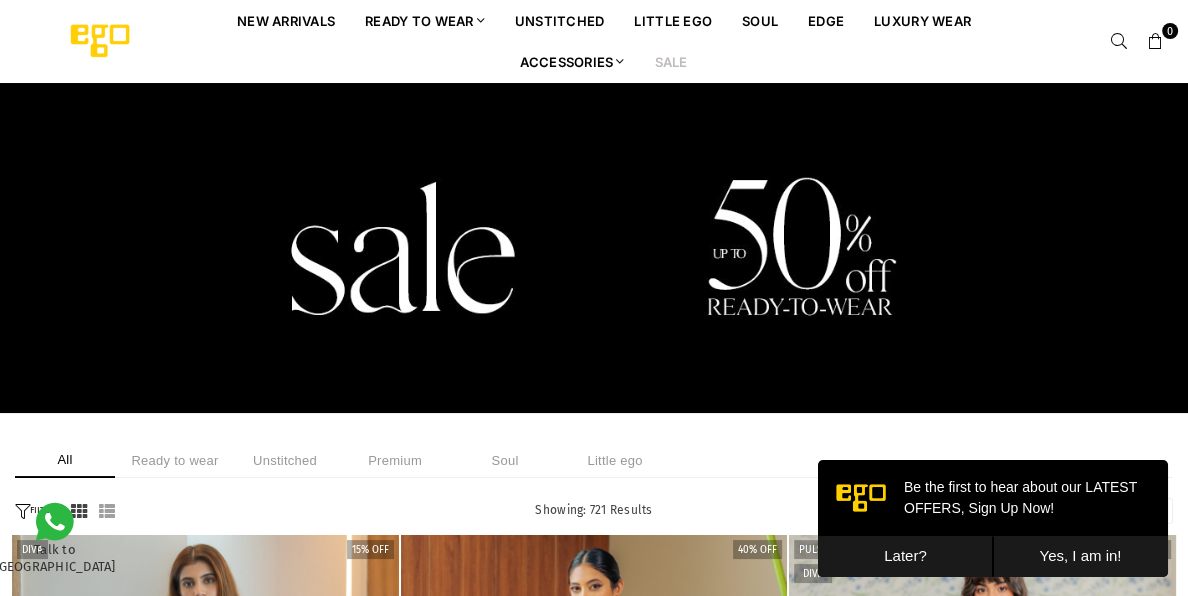 scroll, scrollTop: 0, scrollLeft: 0, axis: both 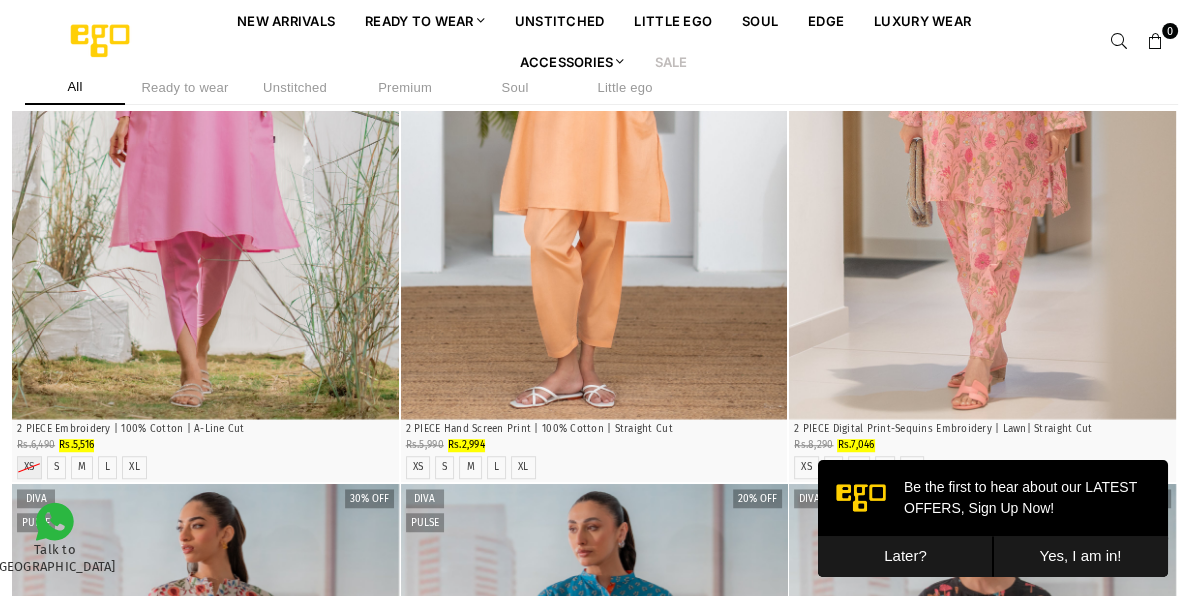 click on "Later?" at bounding box center (905, 556) 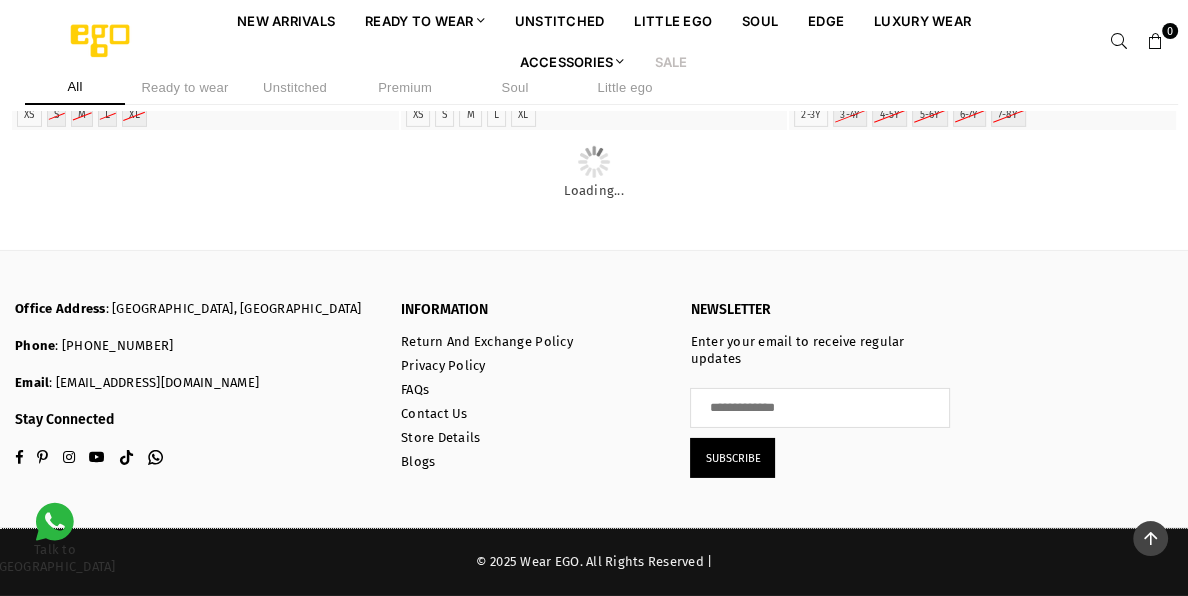 scroll, scrollTop: 24317, scrollLeft: 0, axis: vertical 